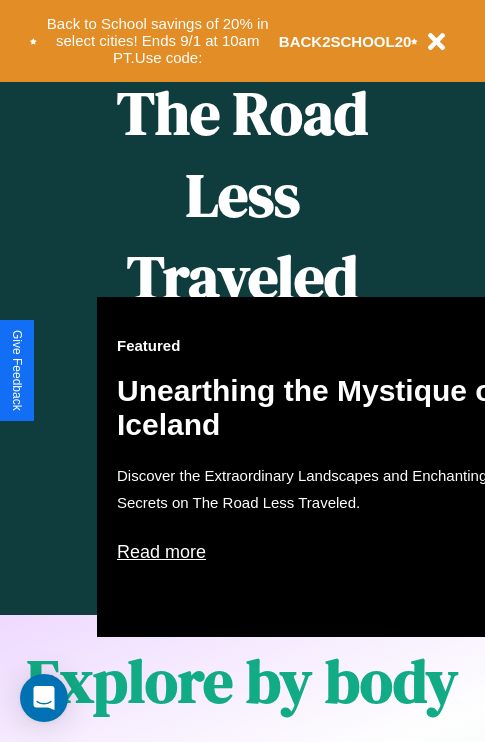 scroll, scrollTop: 817, scrollLeft: 0, axis: vertical 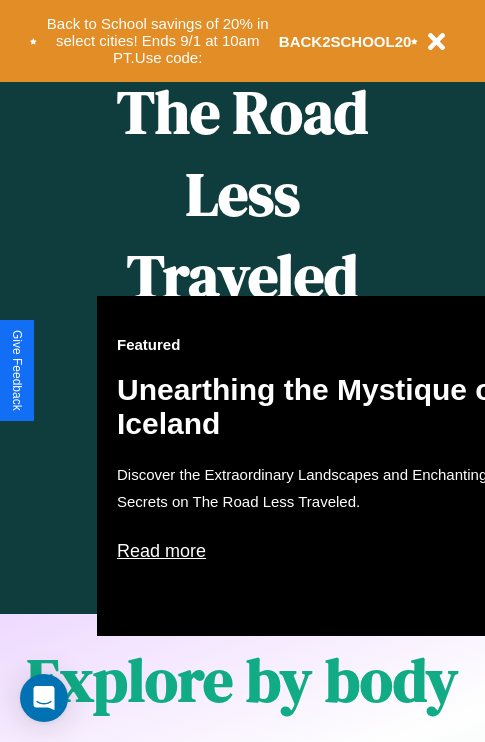 click on "Featured Unearthing the Mystique of Iceland Discover the Extraordinary Landscapes and Enchanting Secrets on The Road Less Traveled. Read more" at bounding box center [317, 466] 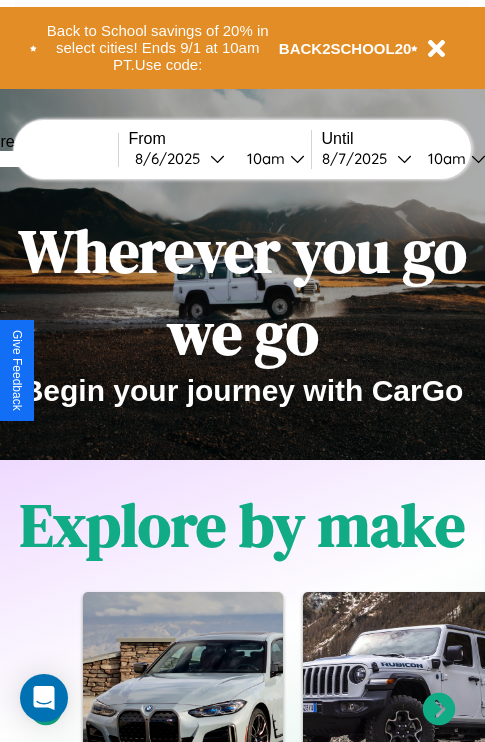 scroll, scrollTop: 0, scrollLeft: 0, axis: both 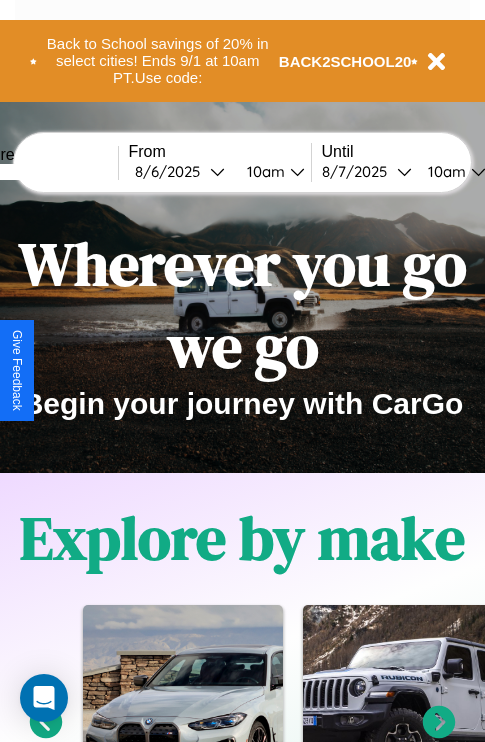 click at bounding box center (43, 172) 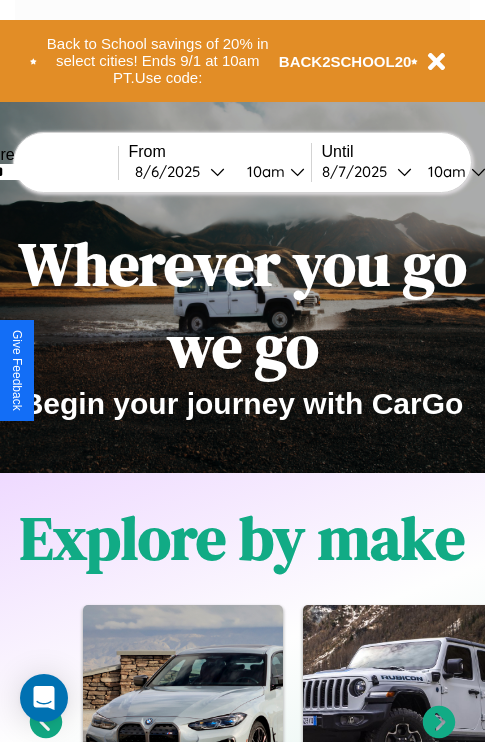 type on "******" 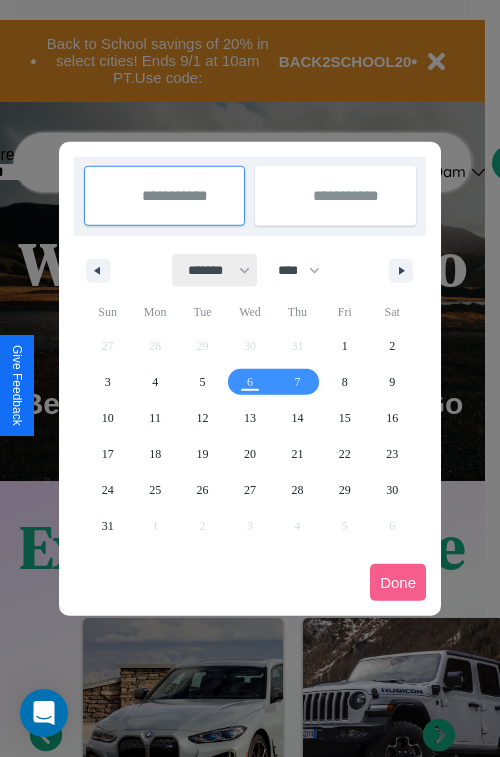click on "******* ******** ***** ***** *** **** **** ****** ********* ******* ******** ********" at bounding box center (215, 270) 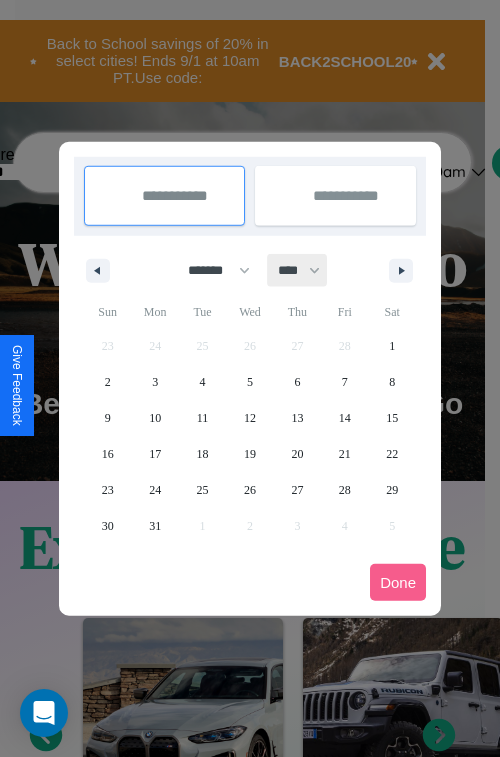 click on "**** **** **** **** **** **** **** **** **** **** **** **** **** **** **** **** **** **** **** **** **** **** **** **** **** **** **** **** **** **** **** **** **** **** **** **** **** **** **** **** **** **** **** **** **** **** **** **** **** **** **** **** **** **** **** **** **** **** **** **** **** **** **** **** **** **** **** **** **** **** **** **** **** **** **** **** **** **** **** **** **** **** **** **** **** **** **** **** **** **** **** **** **** **** **** **** **** **** **** **** **** **** **** **** **** **** **** **** **** **** **** **** **** **** **** **** **** **** **** **** ****" at bounding box center (298, 270) 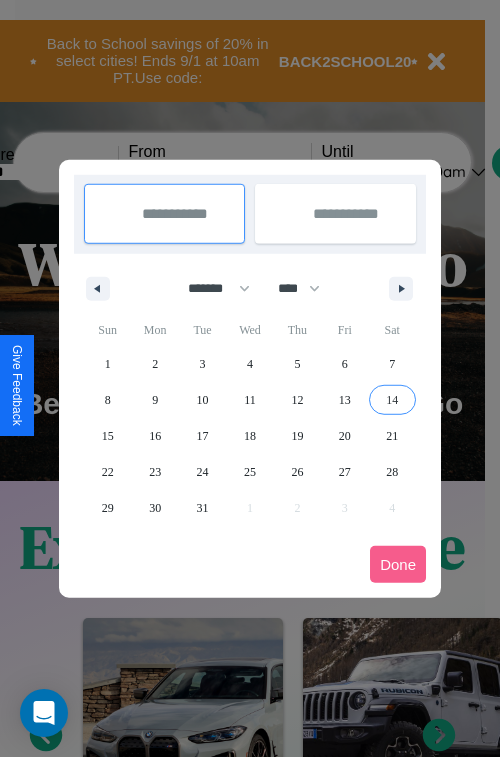 click on "14" at bounding box center (392, 400) 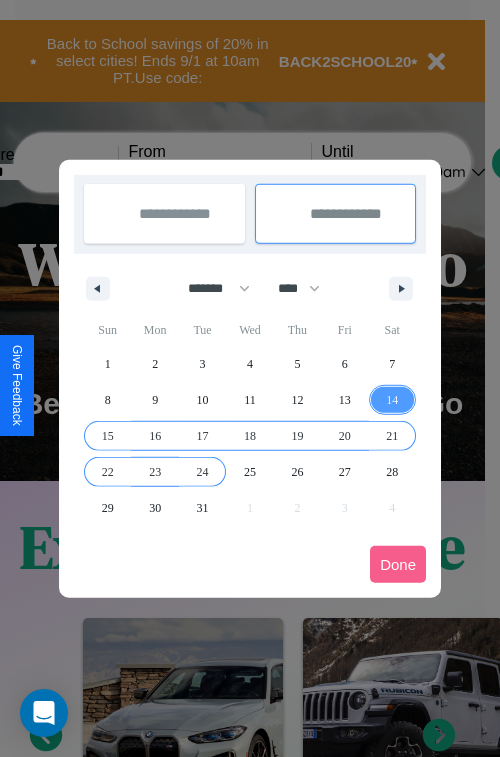 click on "24" at bounding box center (203, 472) 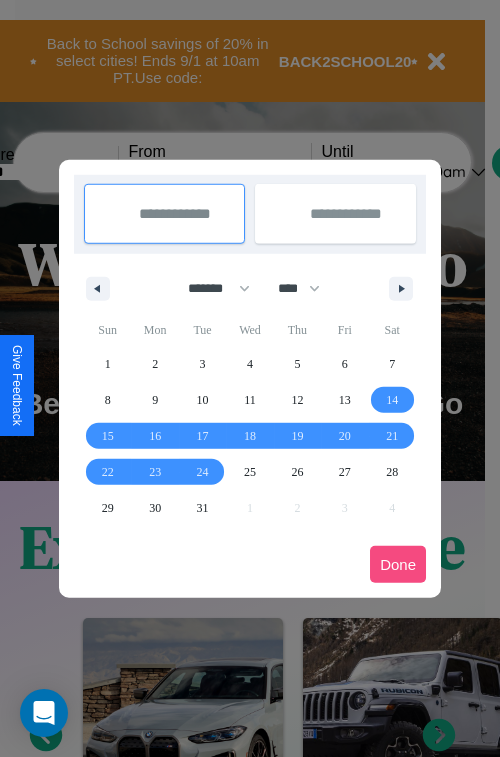 click on "Done" at bounding box center [398, 564] 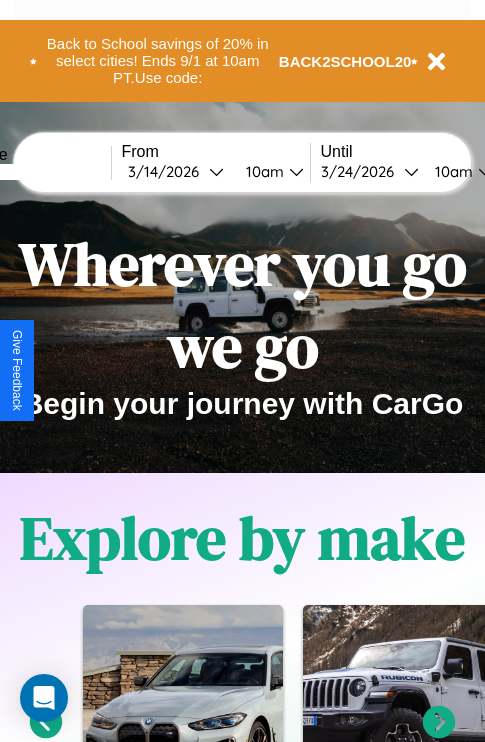 scroll, scrollTop: 0, scrollLeft: 75, axis: horizontal 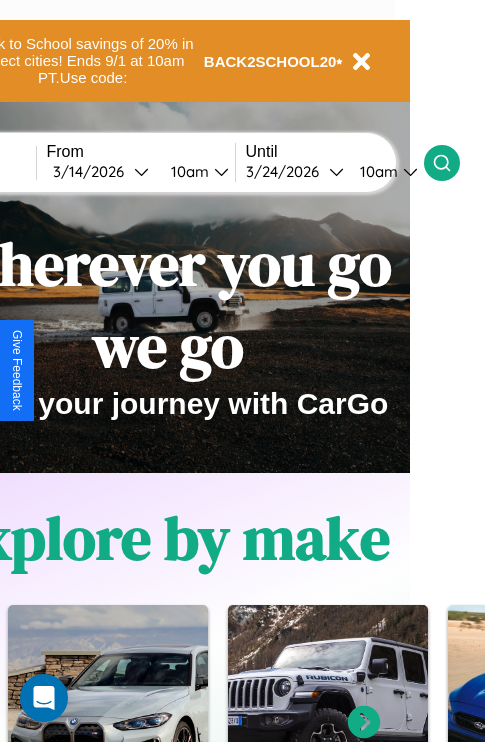 click 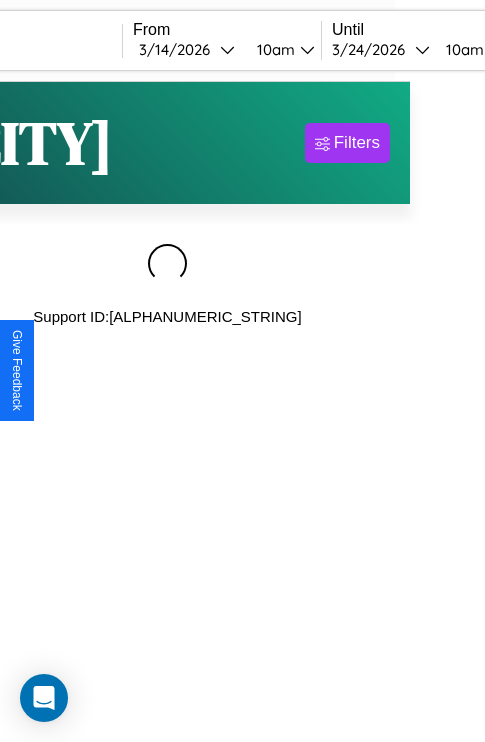 scroll, scrollTop: 0, scrollLeft: 0, axis: both 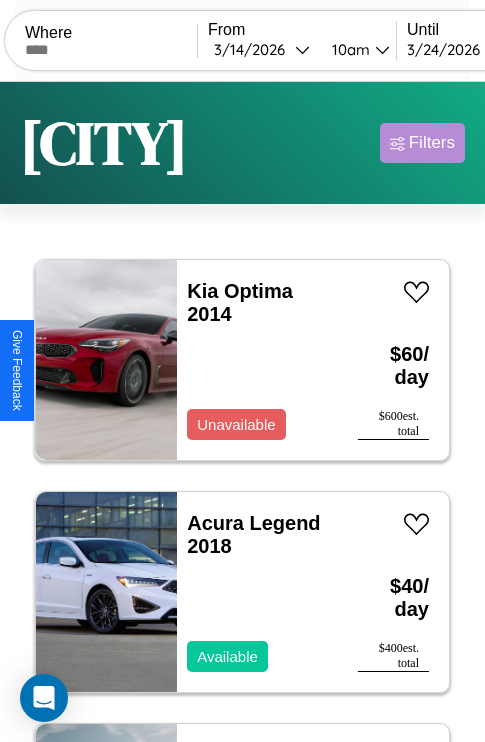 click on "Filters" at bounding box center (432, 143) 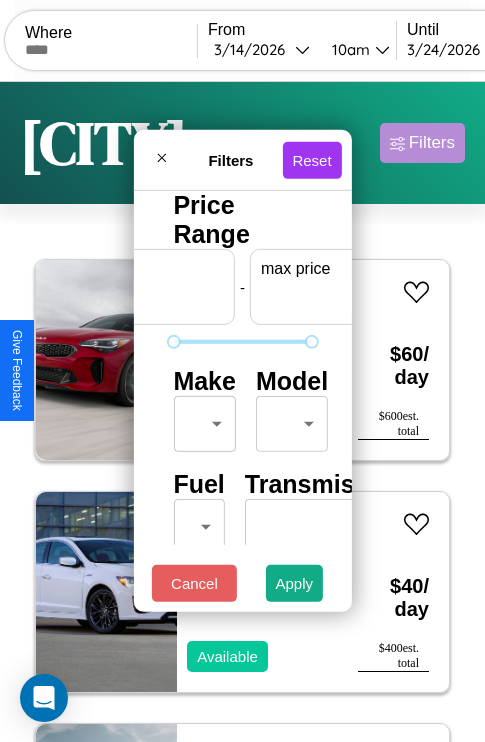 scroll, scrollTop: 0, scrollLeft: 124, axis: horizontal 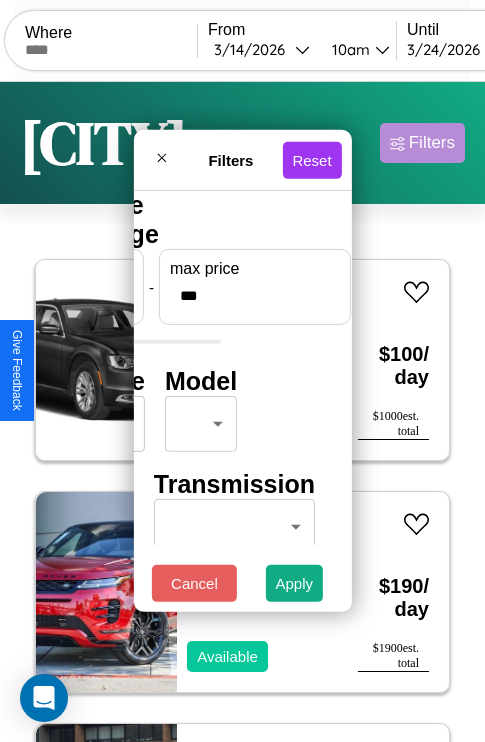 type on "***" 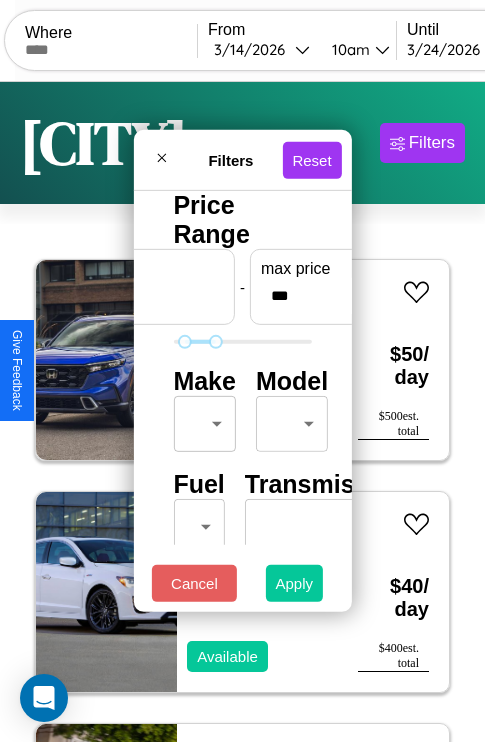 type on "**" 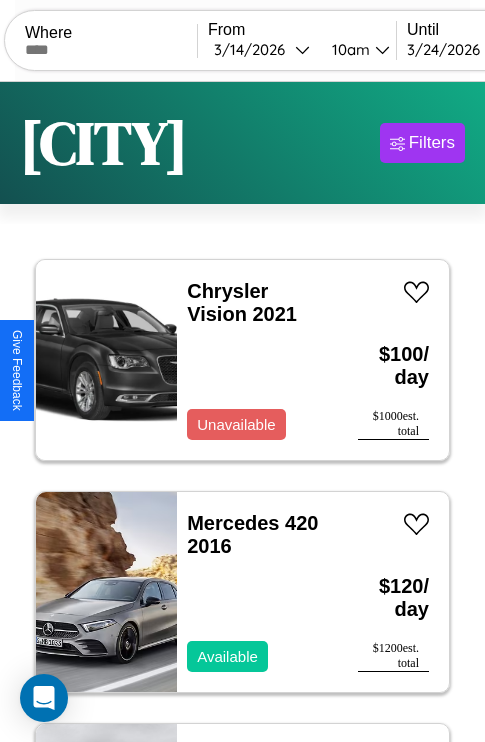scroll, scrollTop: 95, scrollLeft: 0, axis: vertical 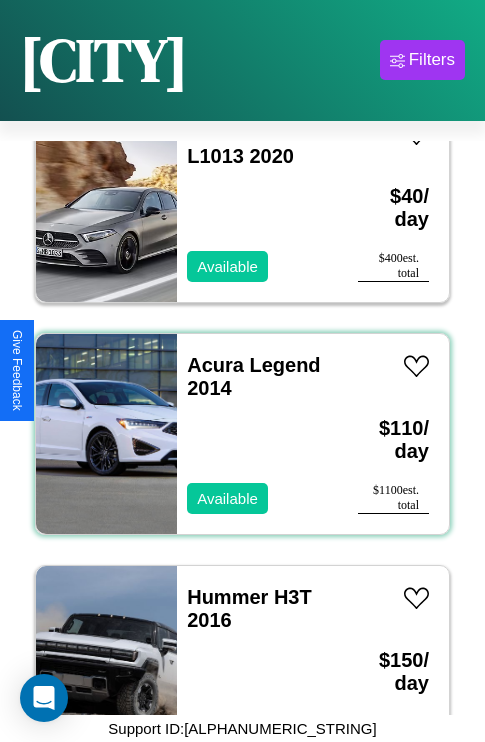 click on "Acura   Legend   2014 Available" at bounding box center [257, 434] 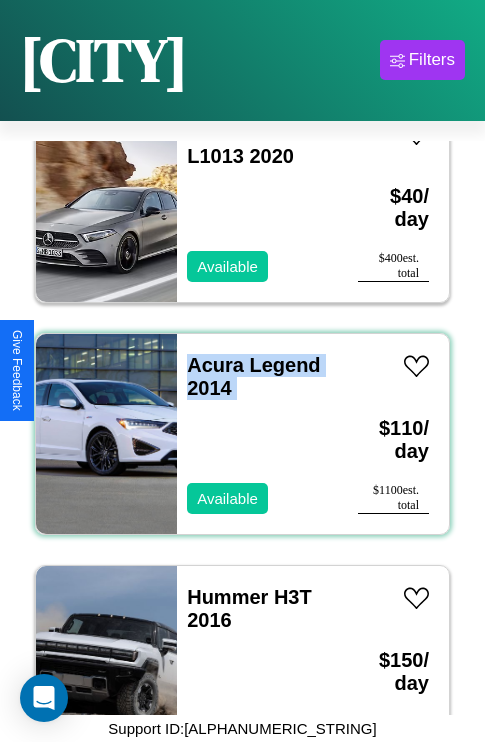 click on "Acura   Legend   2014 Available" at bounding box center (257, 434) 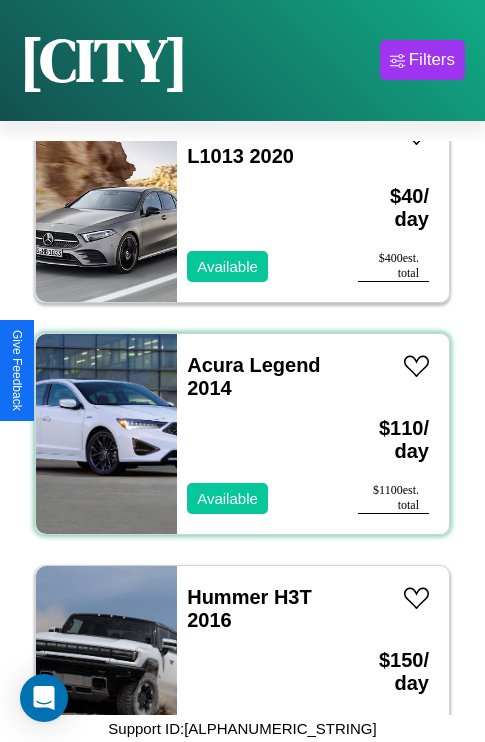 click on "Acura   Legend   2014 Available" at bounding box center (257, 434) 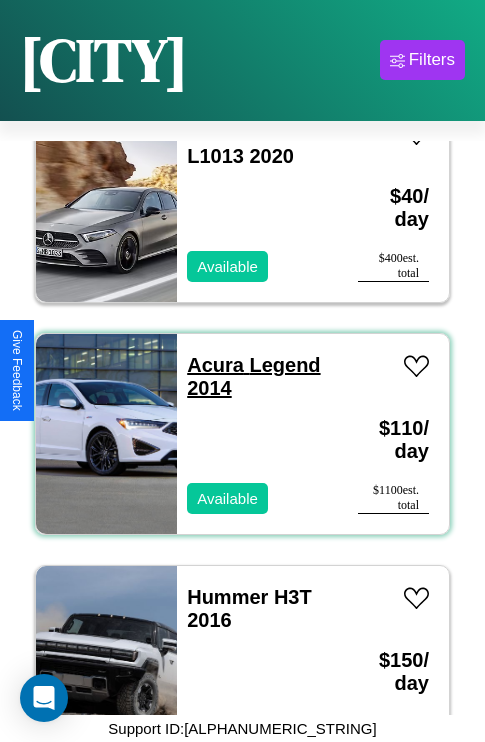 click on "Acura   Legend   2014" at bounding box center (253, 376) 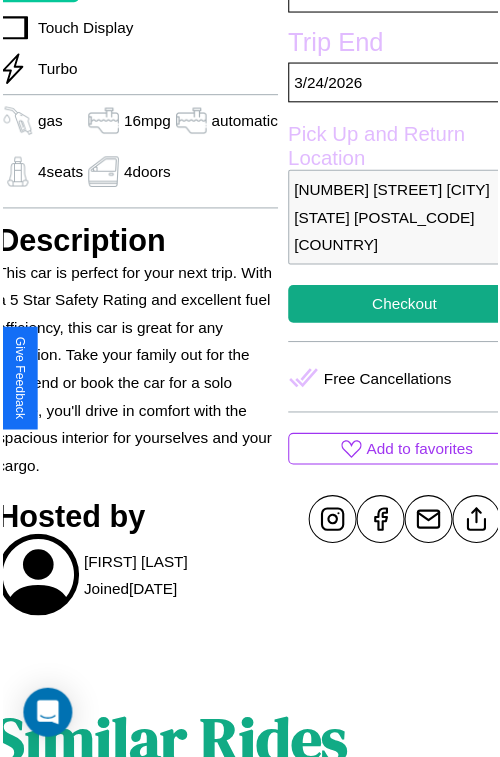 scroll, scrollTop: 601, scrollLeft: 84, axis: both 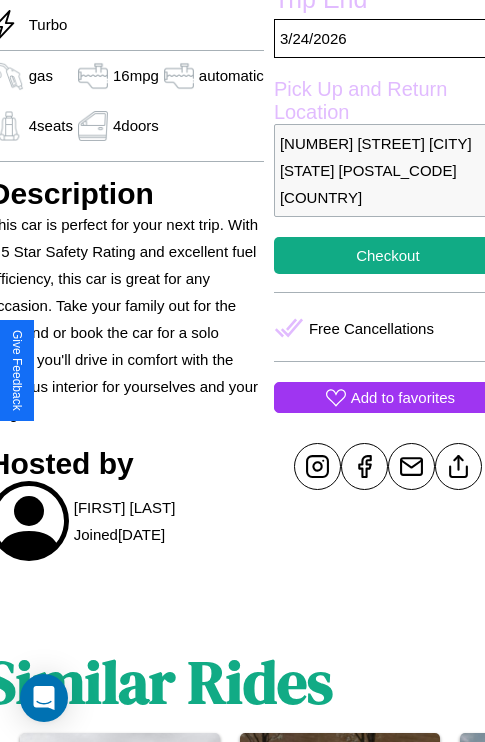 click on "Add to favorites" at bounding box center (403, 397) 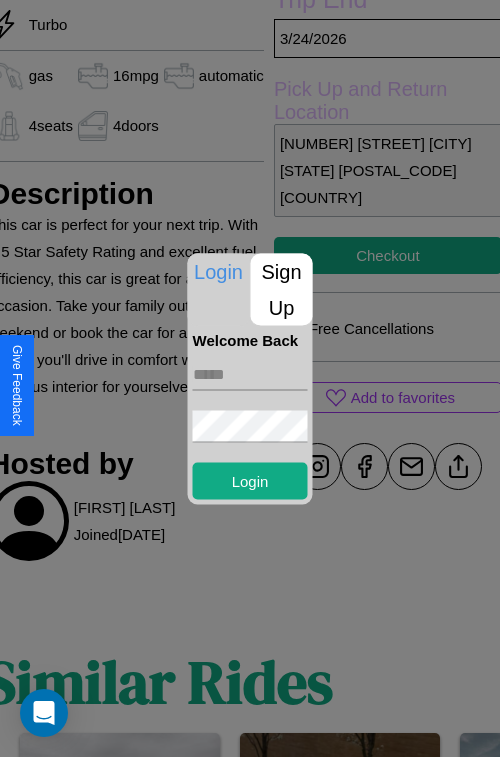 click on "Sign Up" at bounding box center (282, 289) 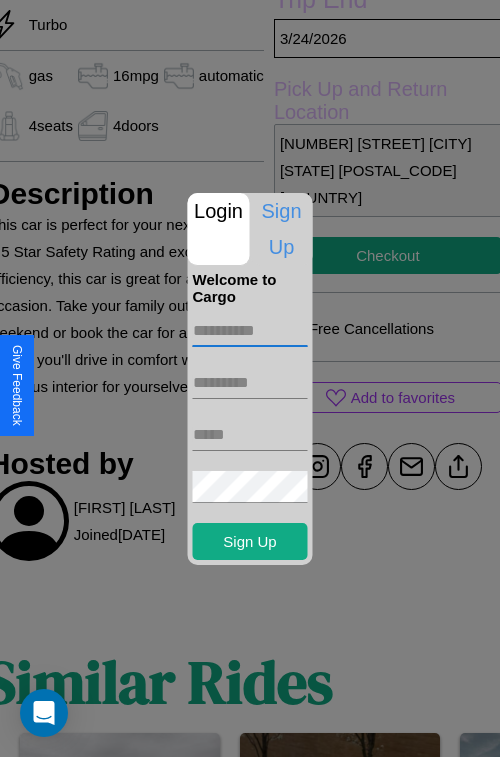 click at bounding box center [250, 331] 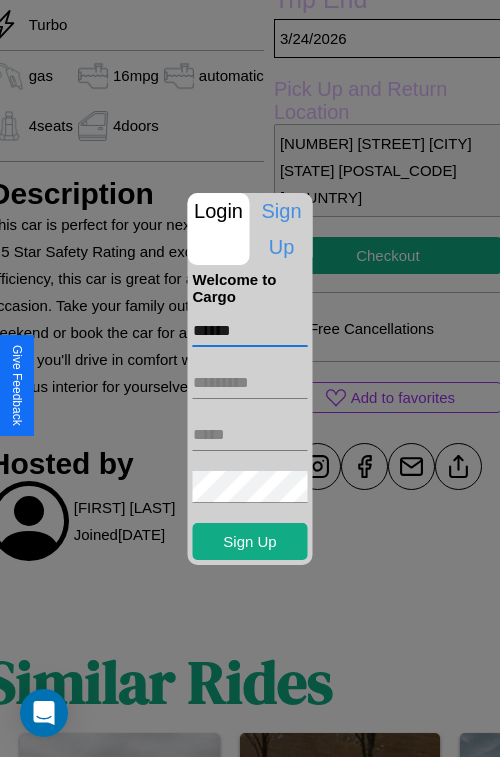 type on "******" 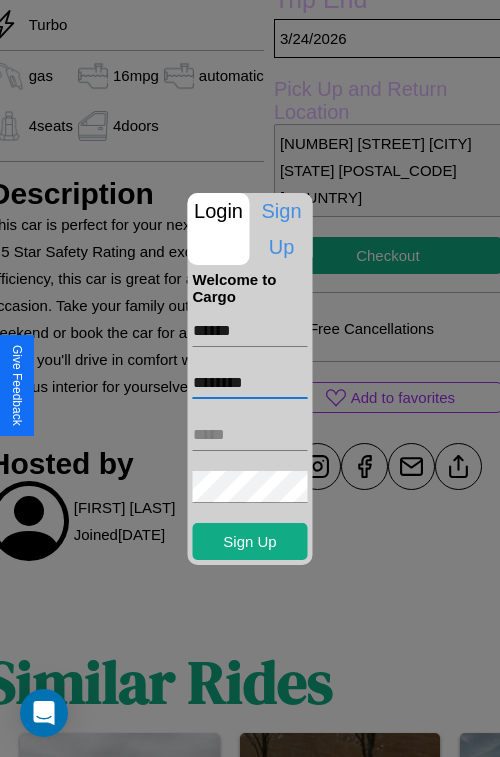 type on "********" 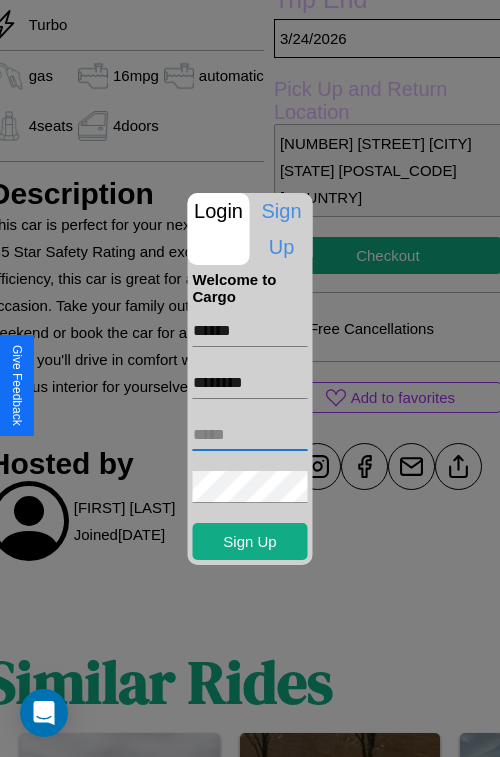 click at bounding box center (250, 435) 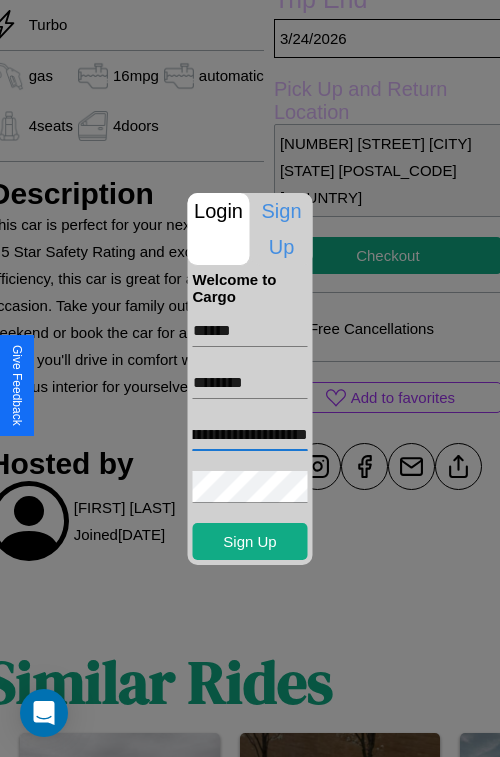 scroll, scrollTop: 0, scrollLeft: 91, axis: horizontal 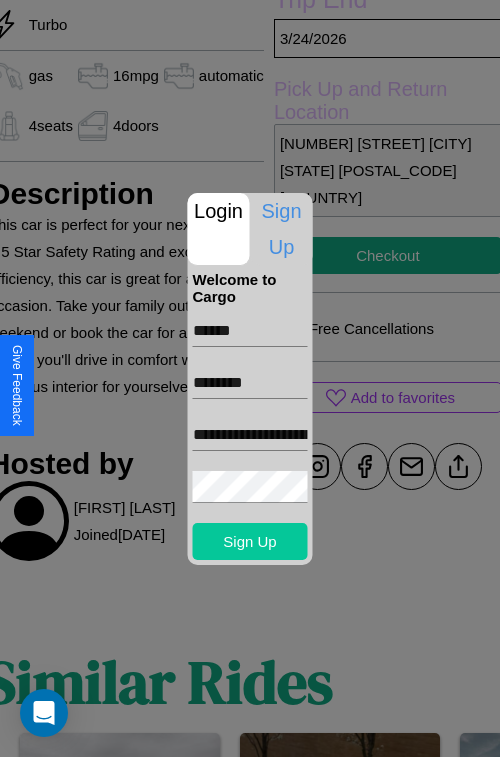 click on "Sign Up" at bounding box center (250, 541) 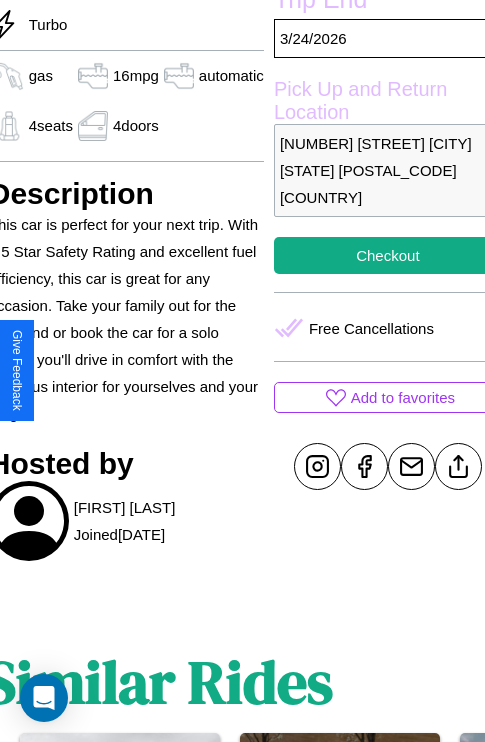 scroll, scrollTop: 601, scrollLeft: 84, axis: both 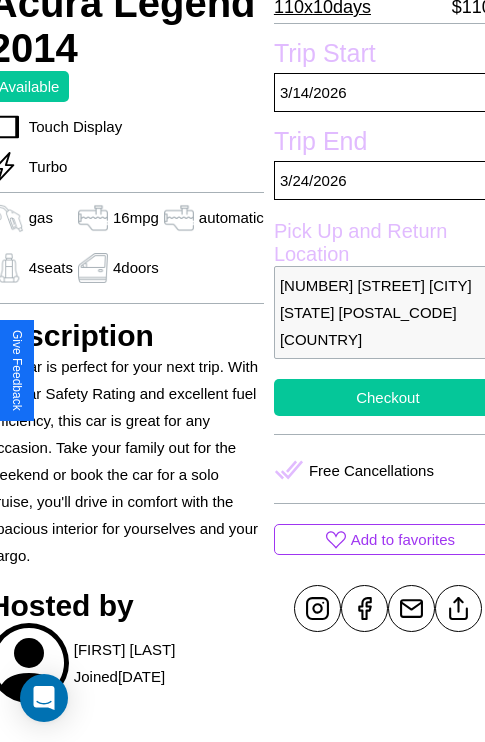 click on "Checkout" at bounding box center [388, 397] 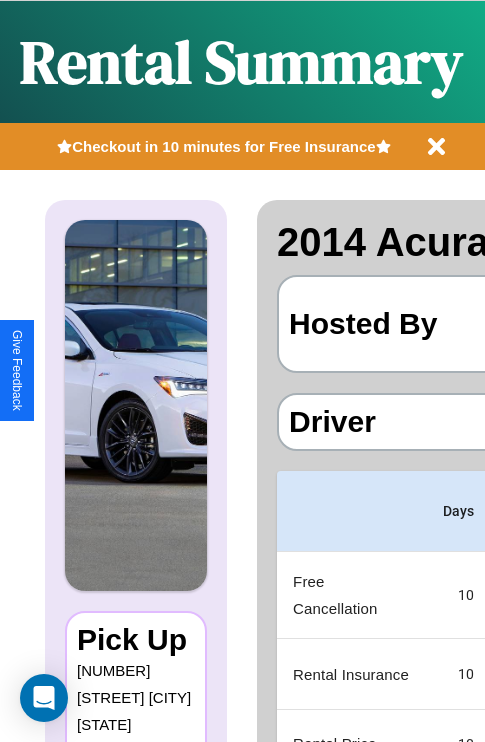 scroll, scrollTop: 178, scrollLeft: 398, axis: both 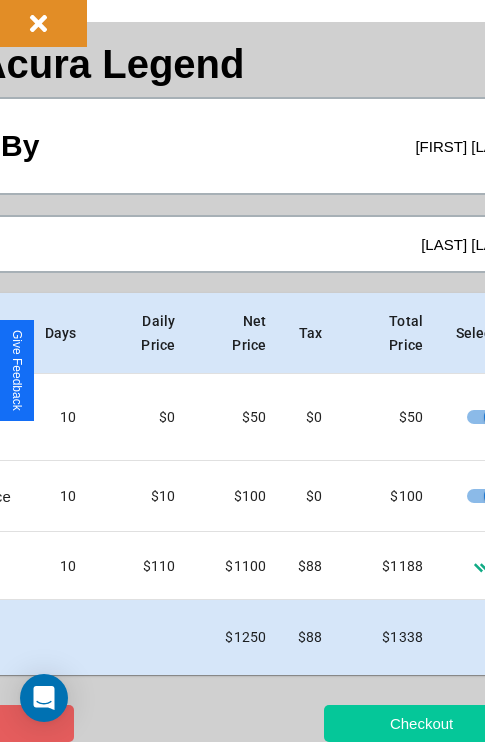 click on "Checkout" at bounding box center [421, 723] 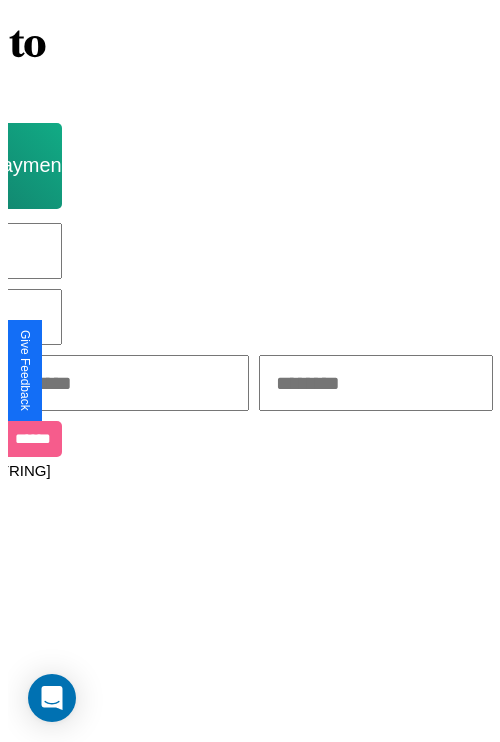 scroll, scrollTop: 0, scrollLeft: 0, axis: both 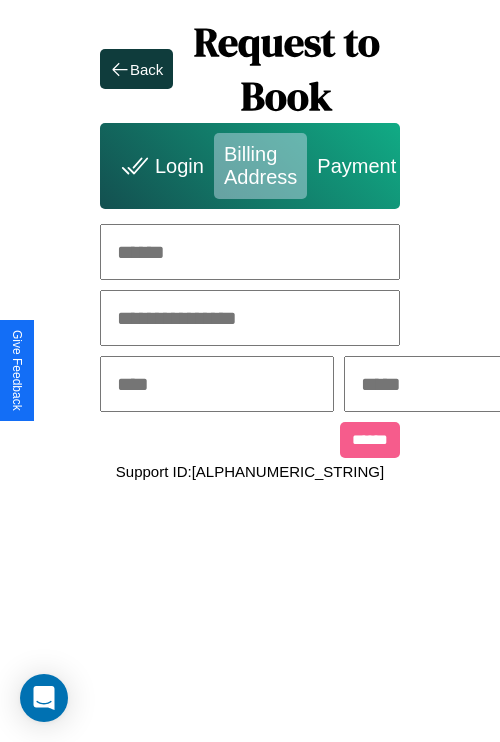 click at bounding box center [250, 252] 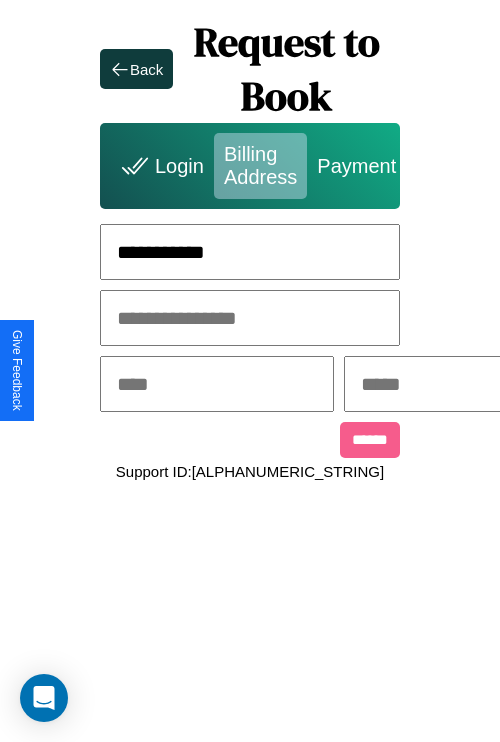 type on "**********" 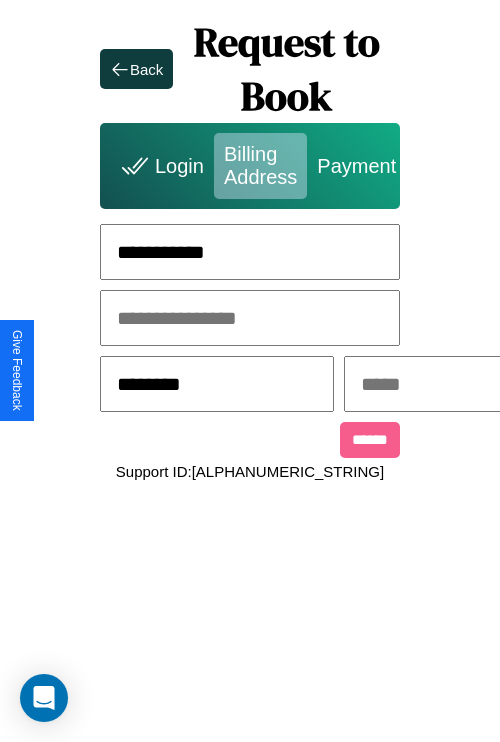 type on "********" 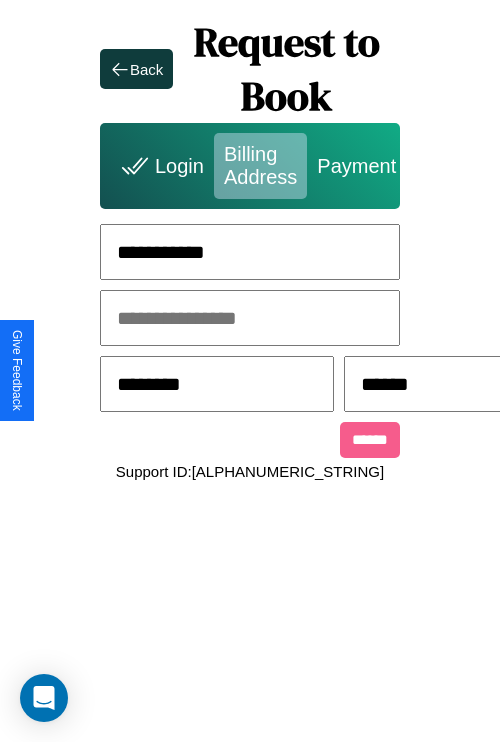 scroll, scrollTop: 0, scrollLeft: 517, axis: horizontal 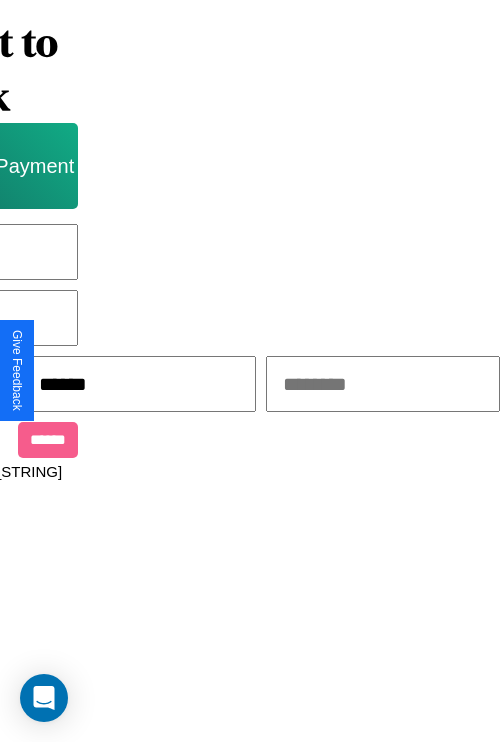 type on "******" 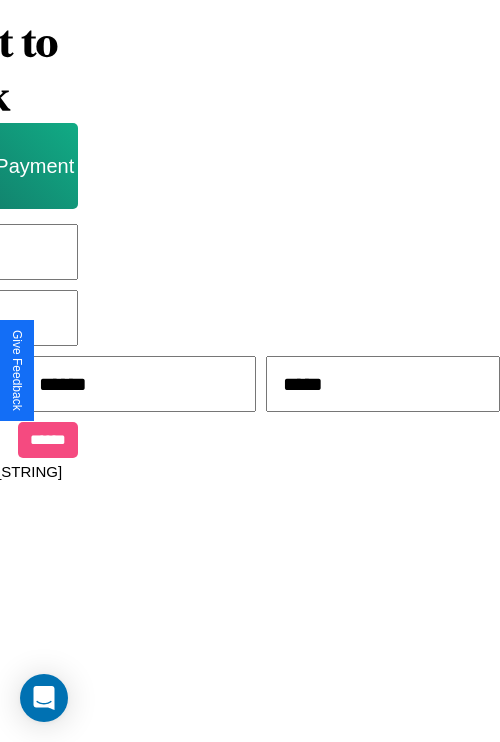 type on "*****" 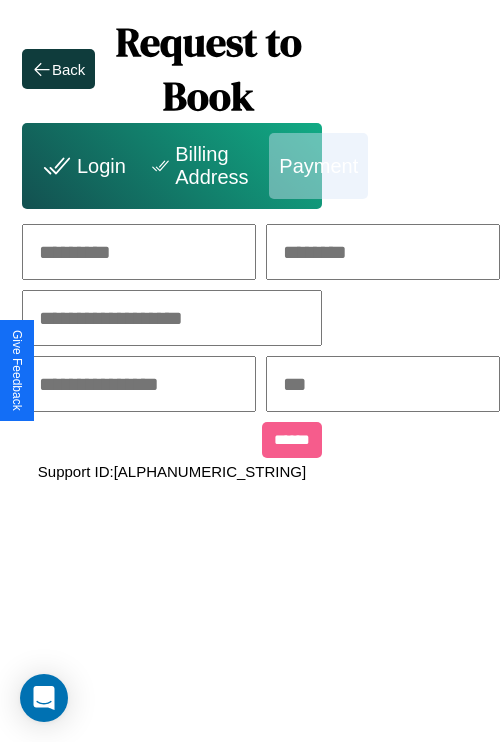 scroll, scrollTop: 0, scrollLeft: 208, axis: horizontal 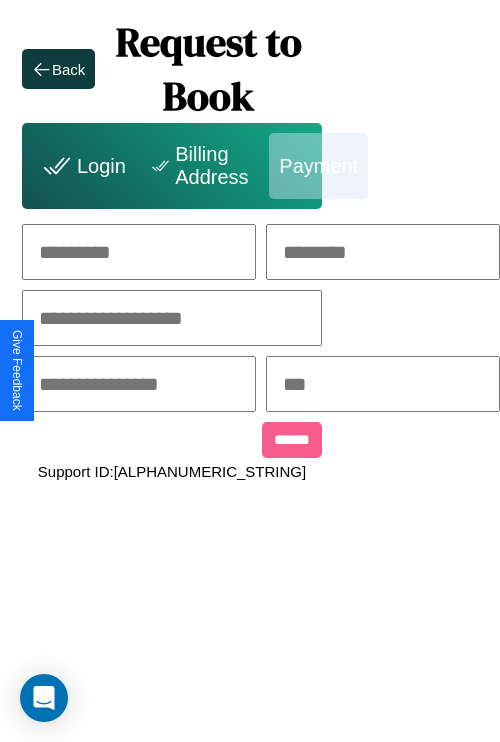 click at bounding box center (139, 252) 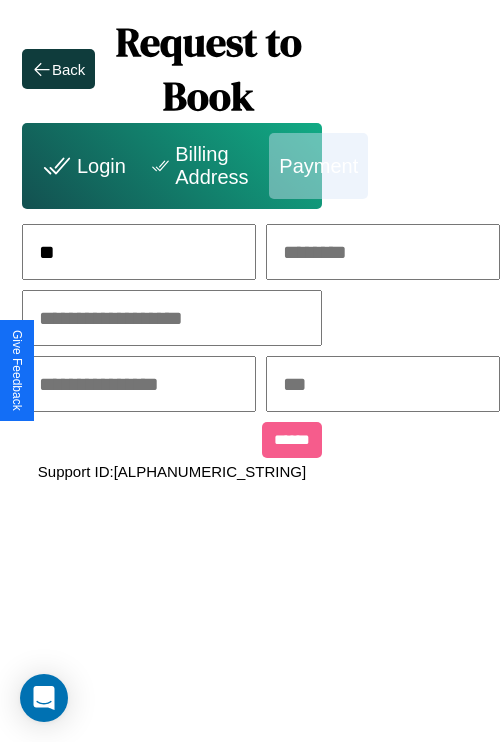 scroll, scrollTop: 0, scrollLeft: 128, axis: horizontal 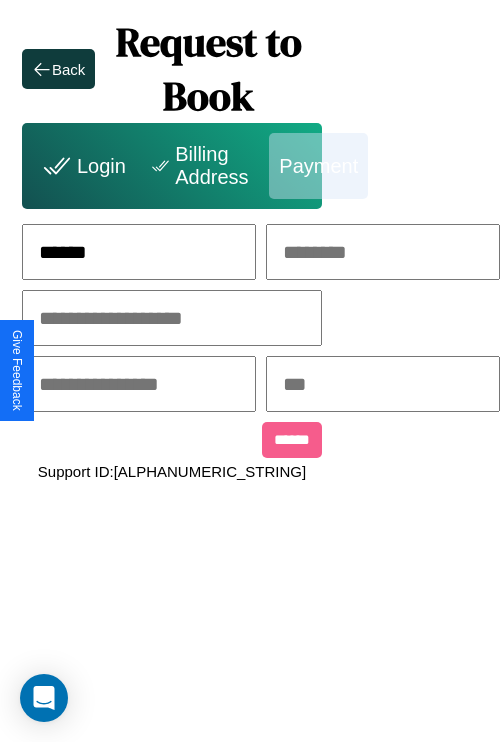 type on "******" 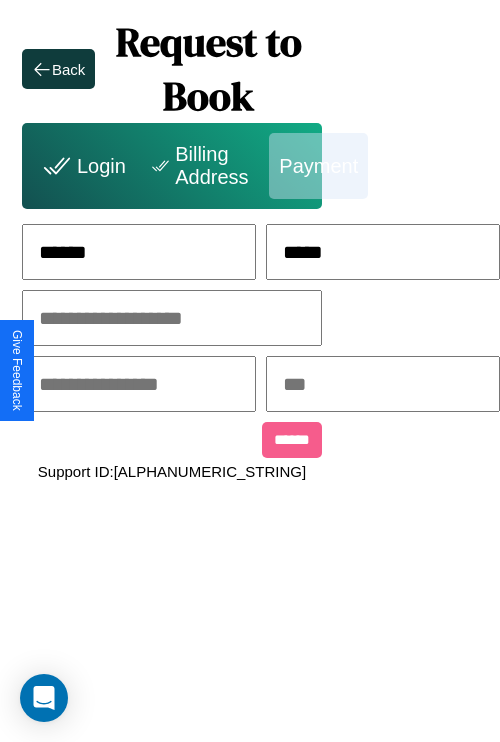 type on "*****" 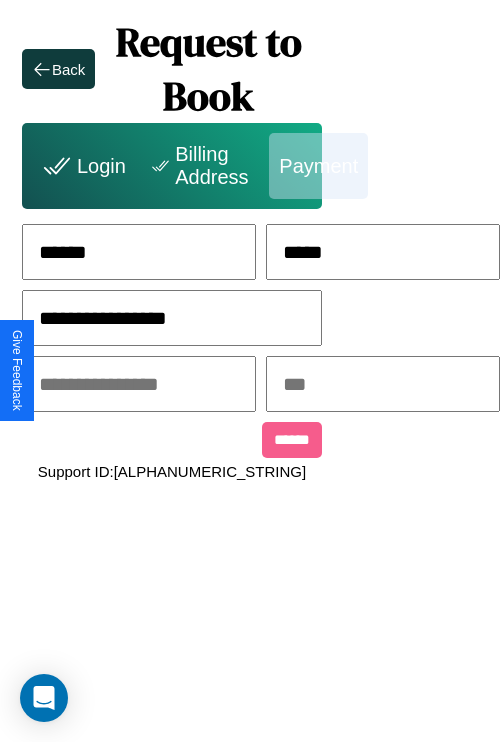 type on "**********" 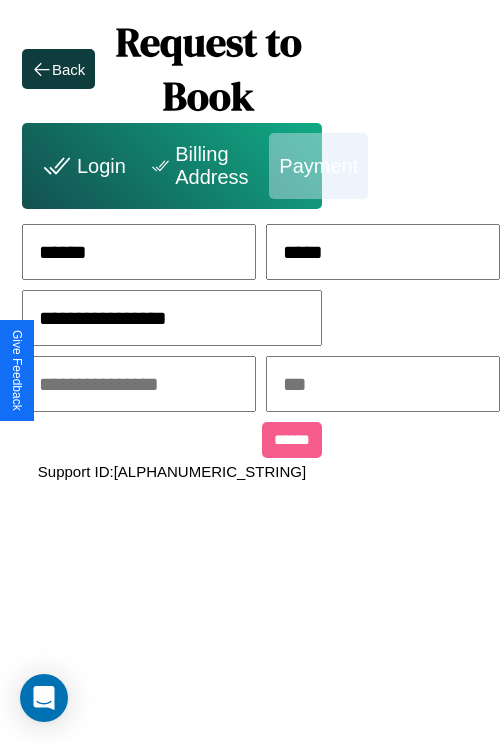 click at bounding box center [139, 384] 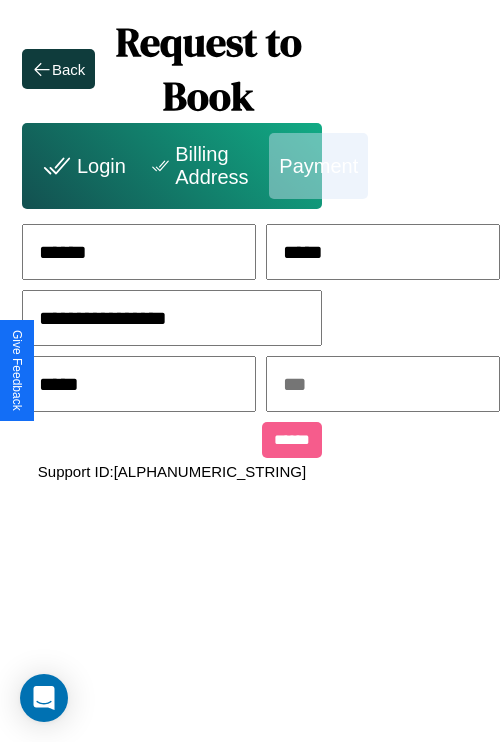 type on "*****" 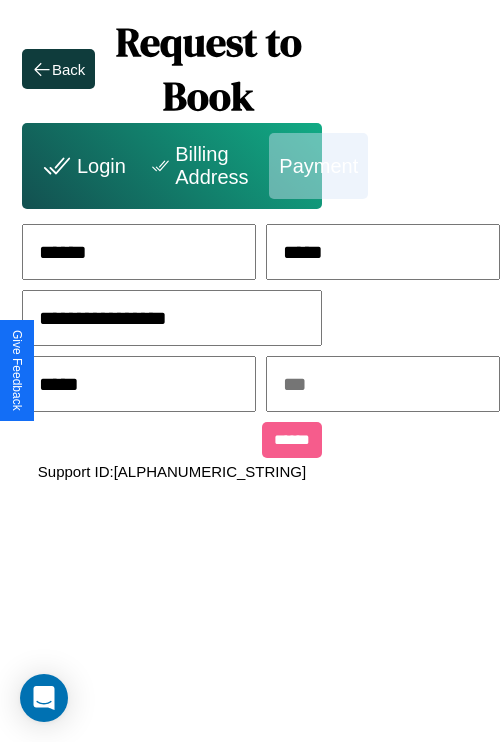 click at bounding box center (383, 384) 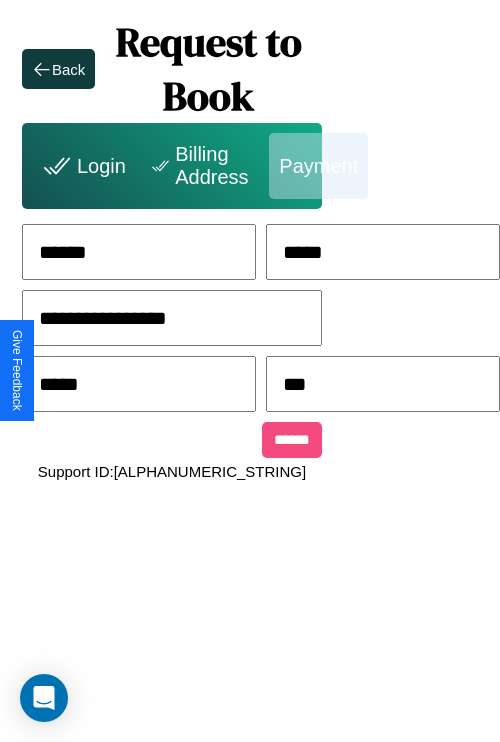 type on "***" 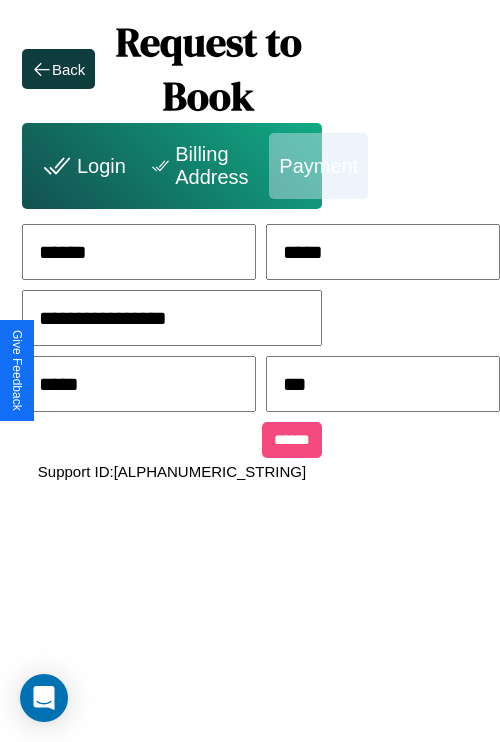 click on "******" at bounding box center [292, 440] 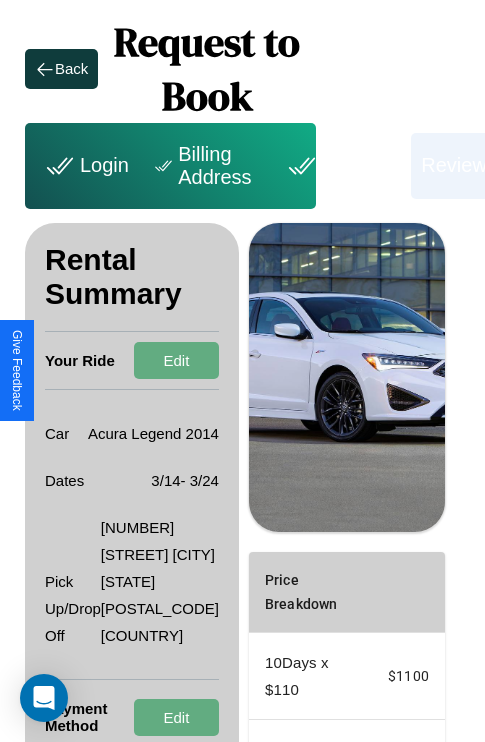 scroll, scrollTop: 355, scrollLeft: 72, axis: both 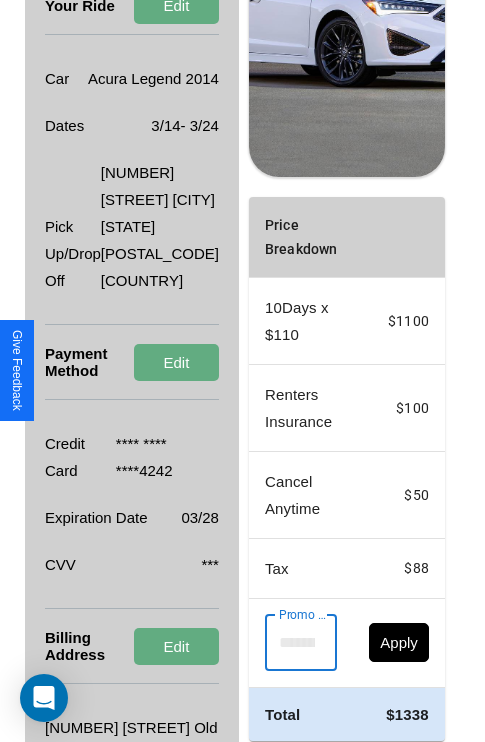 click on "Promo Code" at bounding box center (290, 643) 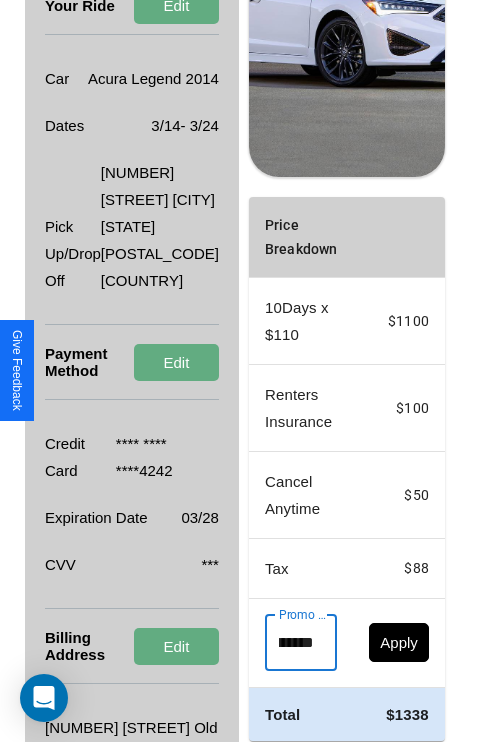 scroll, scrollTop: 0, scrollLeft: 71, axis: horizontal 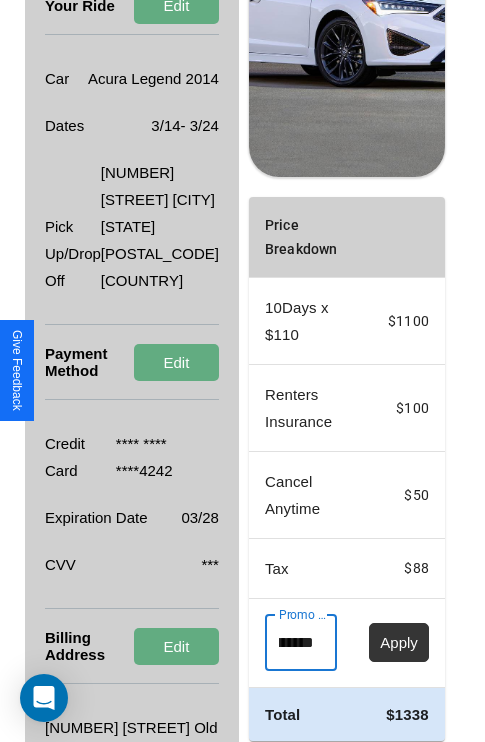 type on "**********" 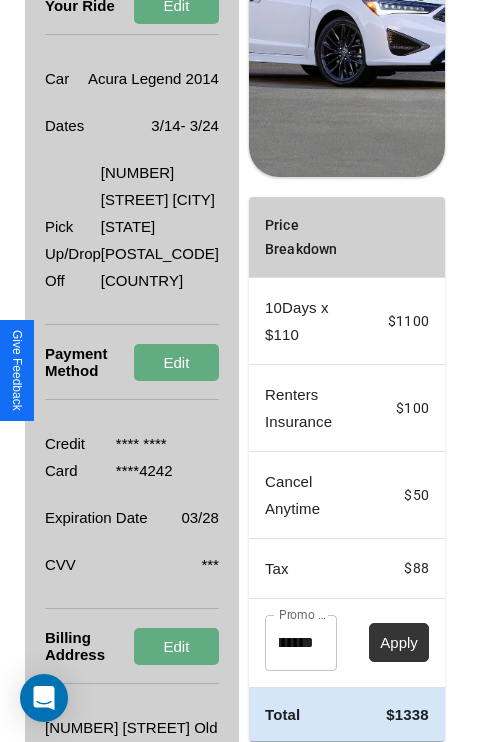 scroll, scrollTop: 0, scrollLeft: 0, axis: both 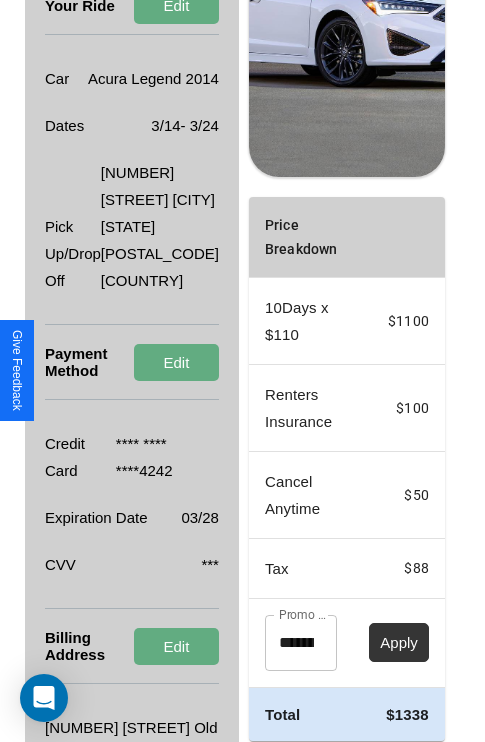 click on "Apply" at bounding box center (399, 642) 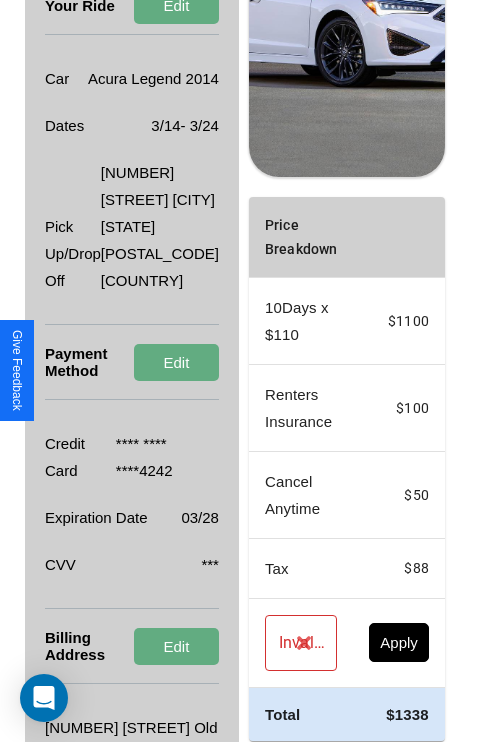 scroll, scrollTop: 0, scrollLeft: 72, axis: horizontal 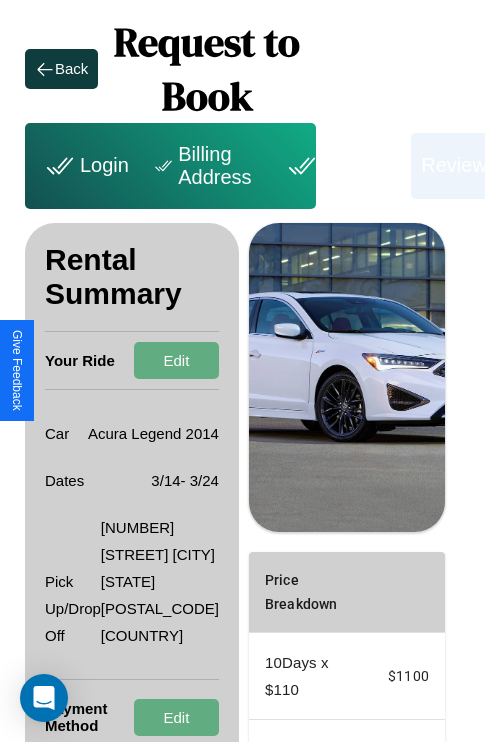 click on "Billing Address" at bounding box center (205, 166) 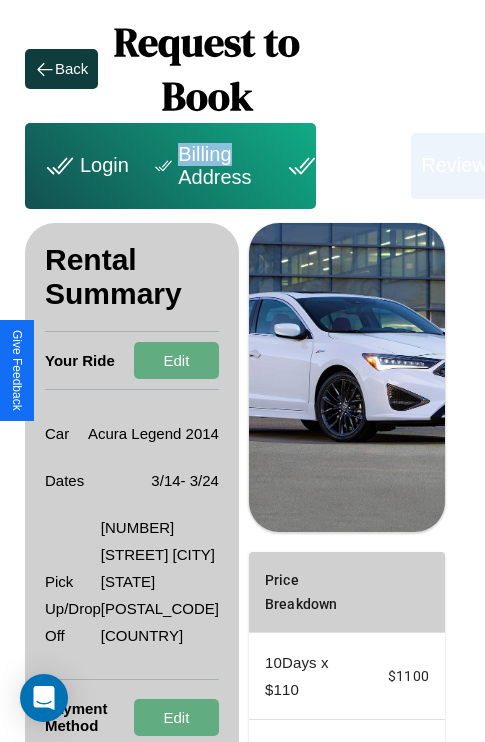 click on "Billing Address" at bounding box center [205, 166] 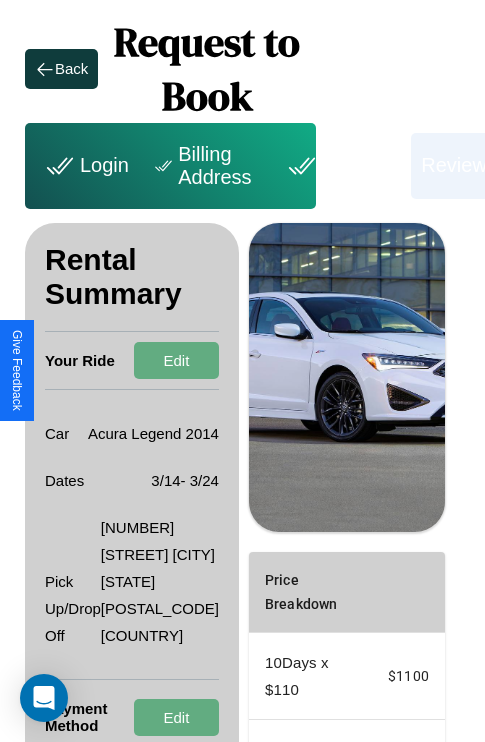click on "Billing Address" at bounding box center [205, 166] 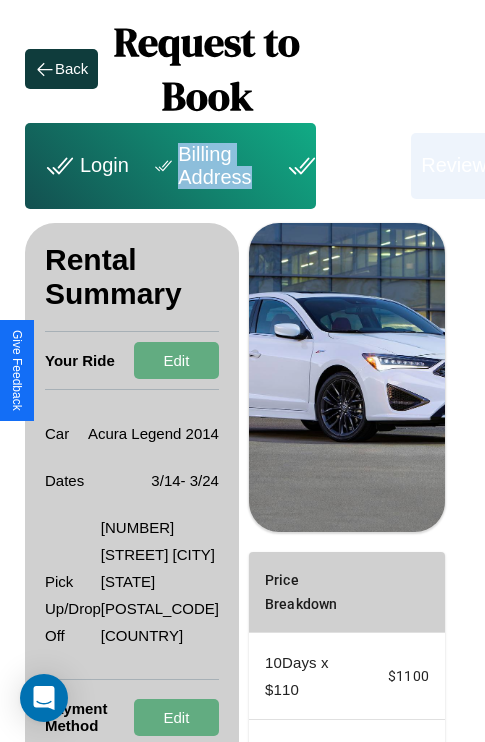 click on "Billing Address" at bounding box center [205, 166] 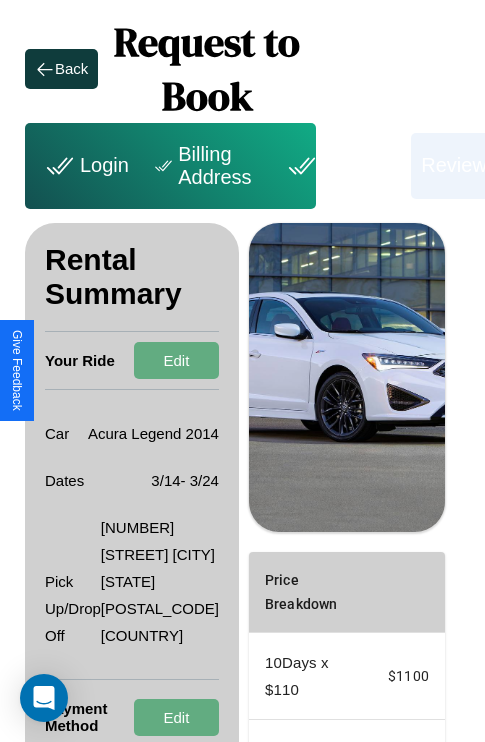 click on "Billing Address" at bounding box center [205, 166] 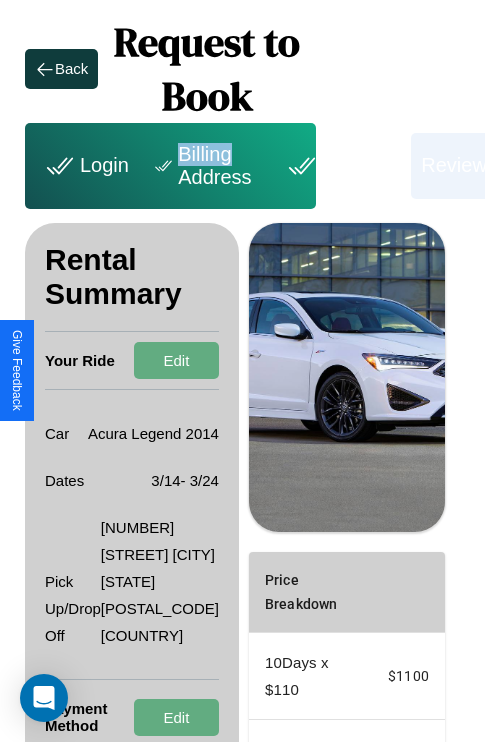 click on "Billing Address" at bounding box center [205, 166] 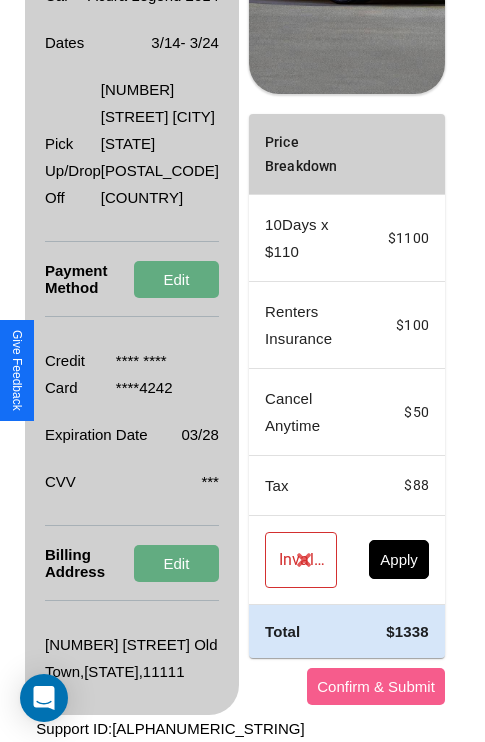 scroll, scrollTop: 509, scrollLeft: 72, axis: both 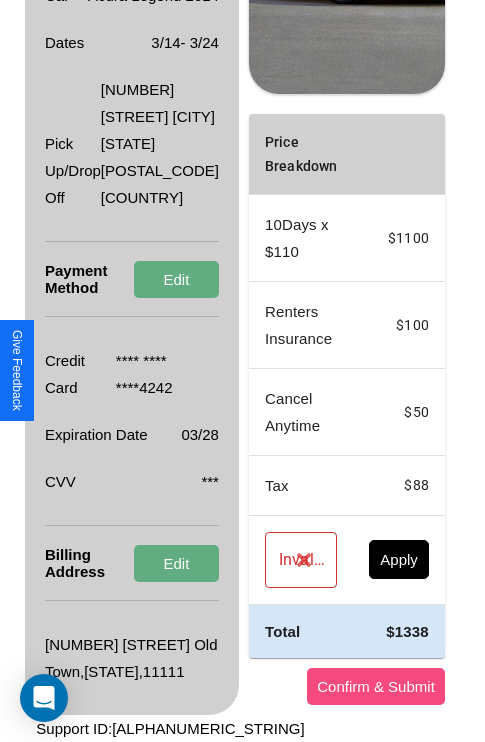 click on "Confirm & Submit" at bounding box center [376, 686] 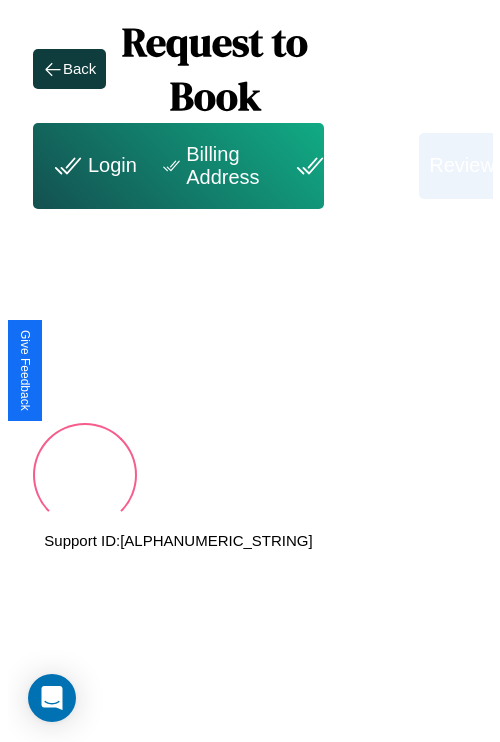 scroll, scrollTop: 0, scrollLeft: 72, axis: horizontal 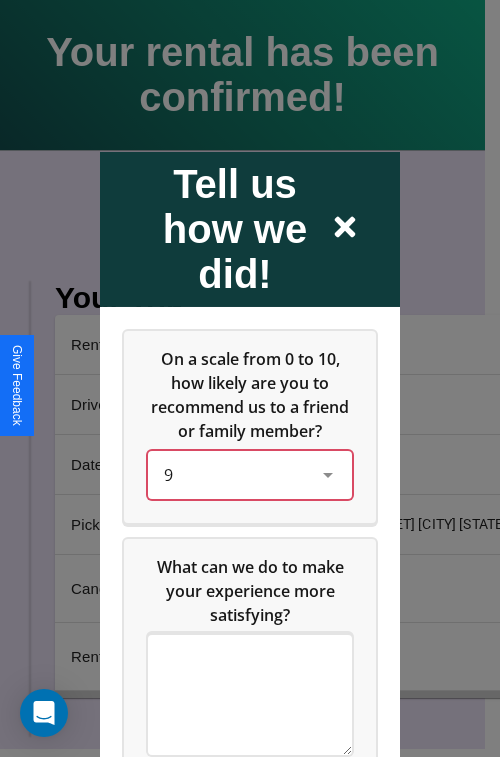 click on "9" at bounding box center (234, 474) 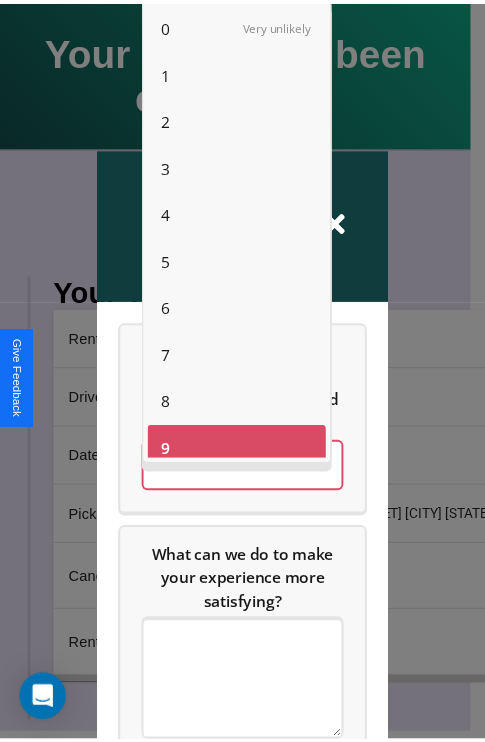 scroll, scrollTop: 14, scrollLeft: 0, axis: vertical 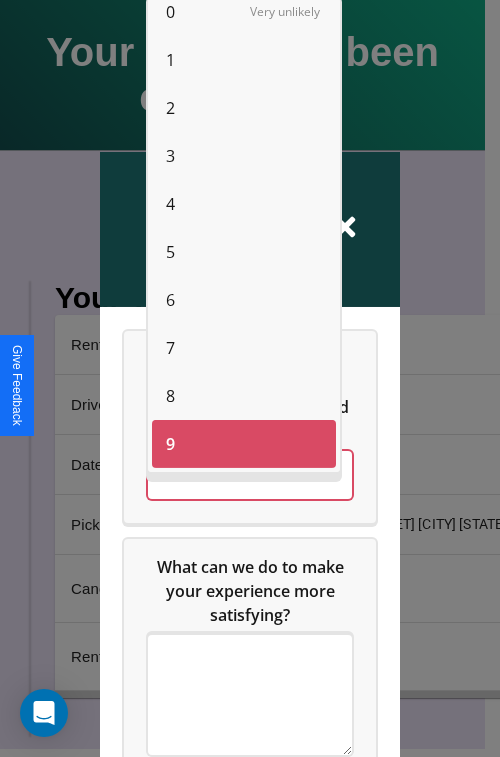 click on "7" at bounding box center (170, 348) 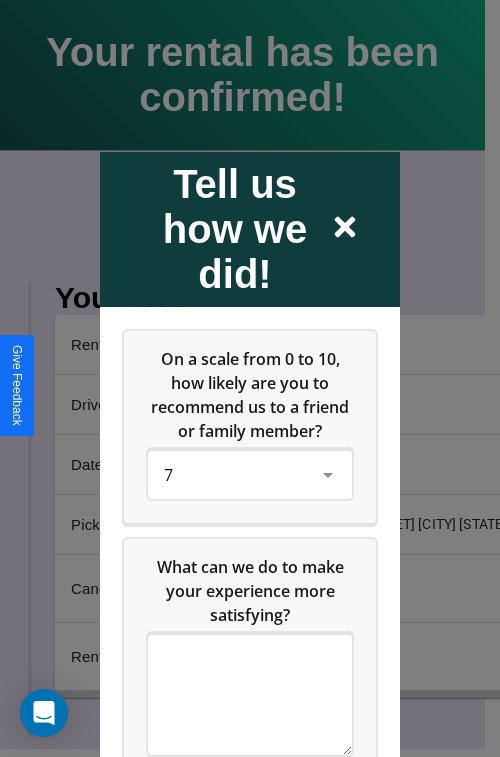 click 